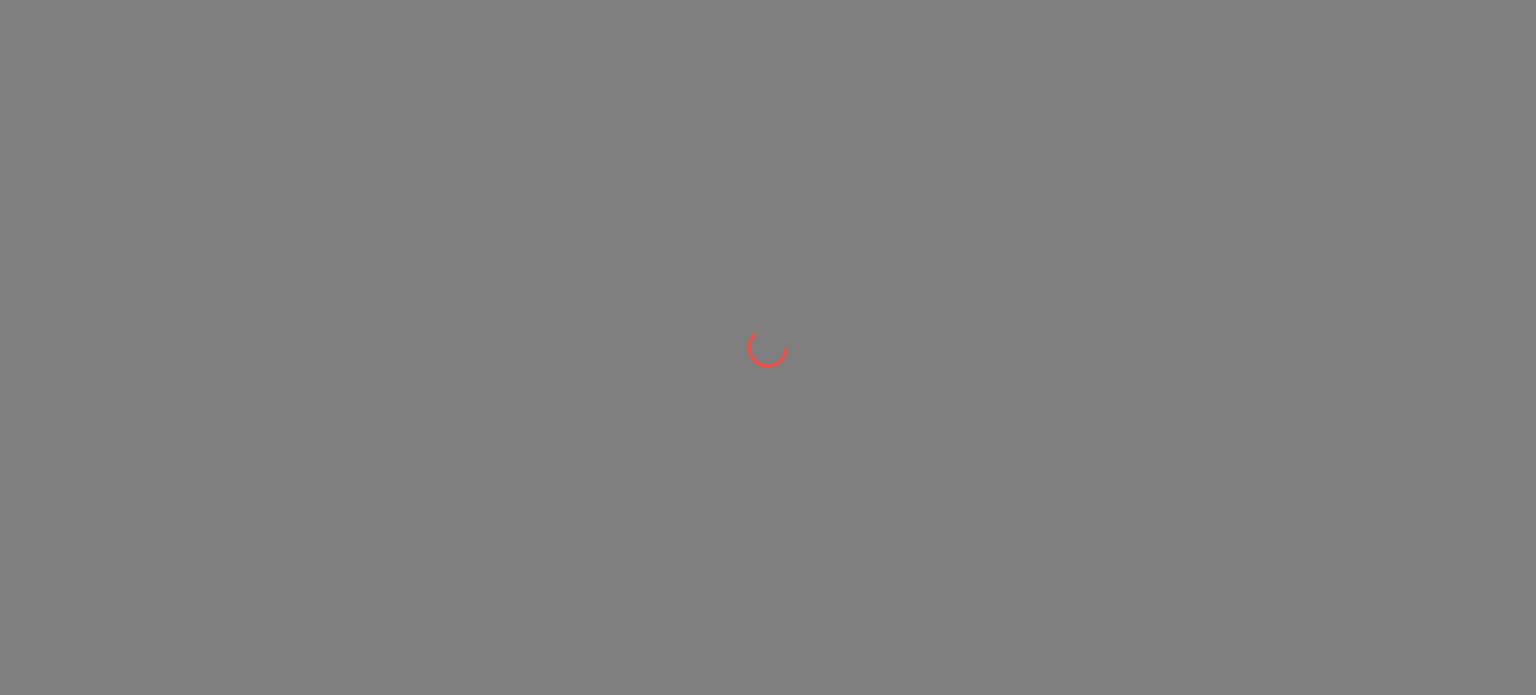 scroll, scrollTop: 0, scrollLeft: 0, axis: both 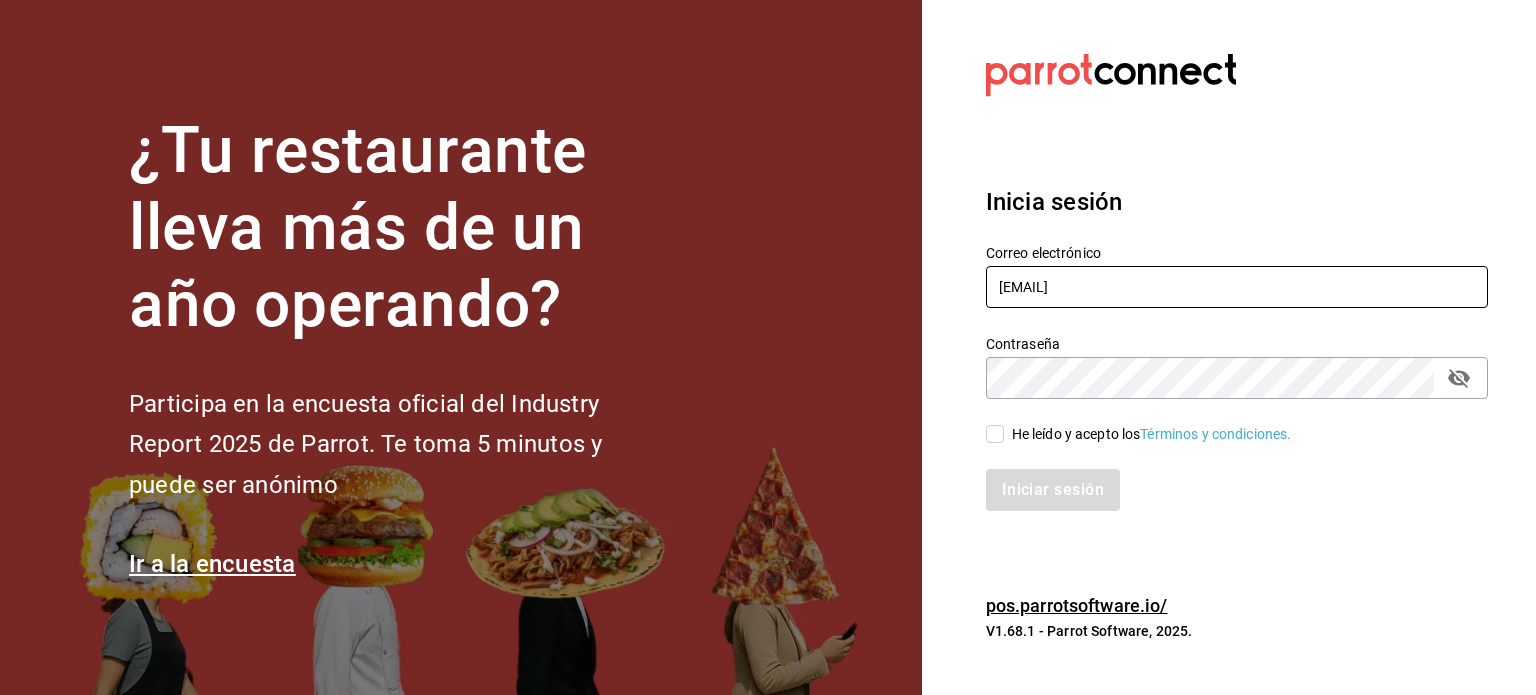 click on "rodrigo.hurtado@parrotsoftware.io" at bounding box center (1237, 287) 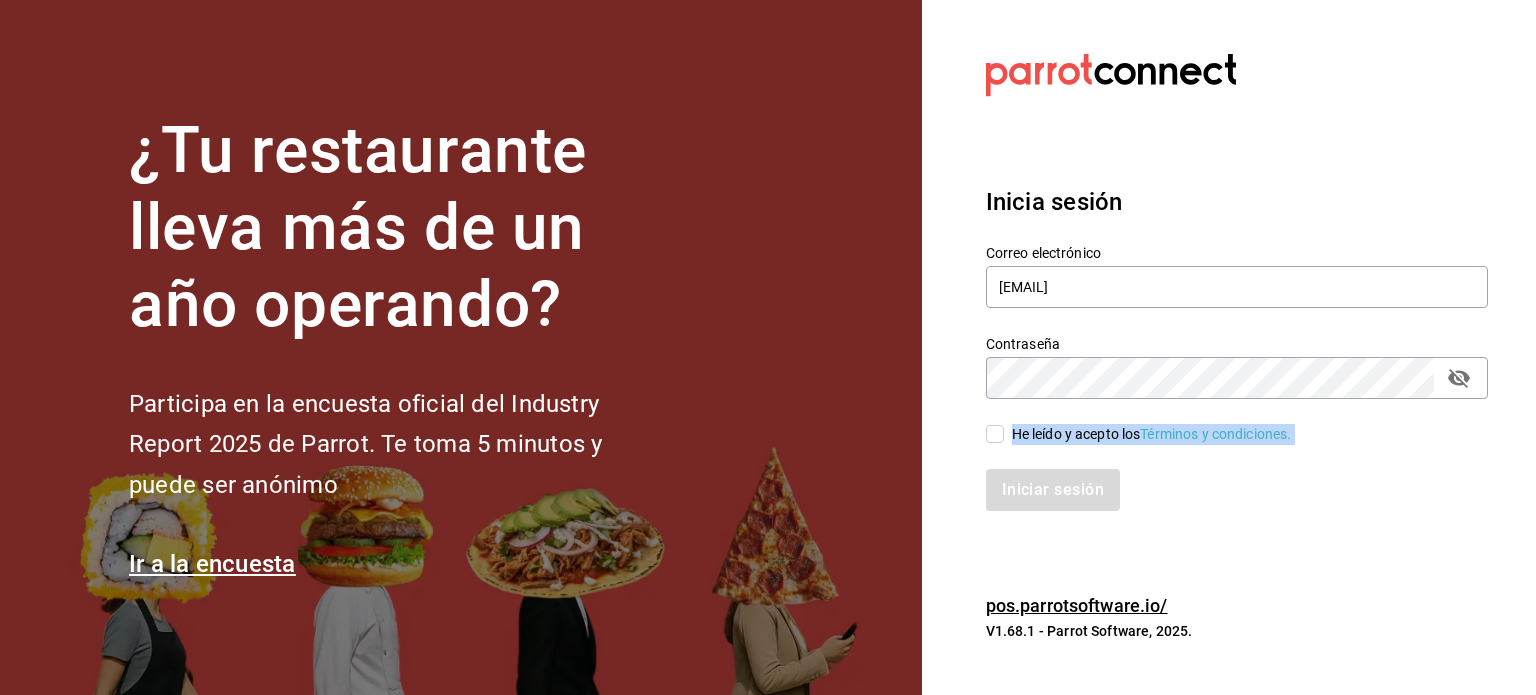 drag, startPoint x: 1092, startPoint y: 447, endPoint x: 1047, endPoint y: 423, distance: 51 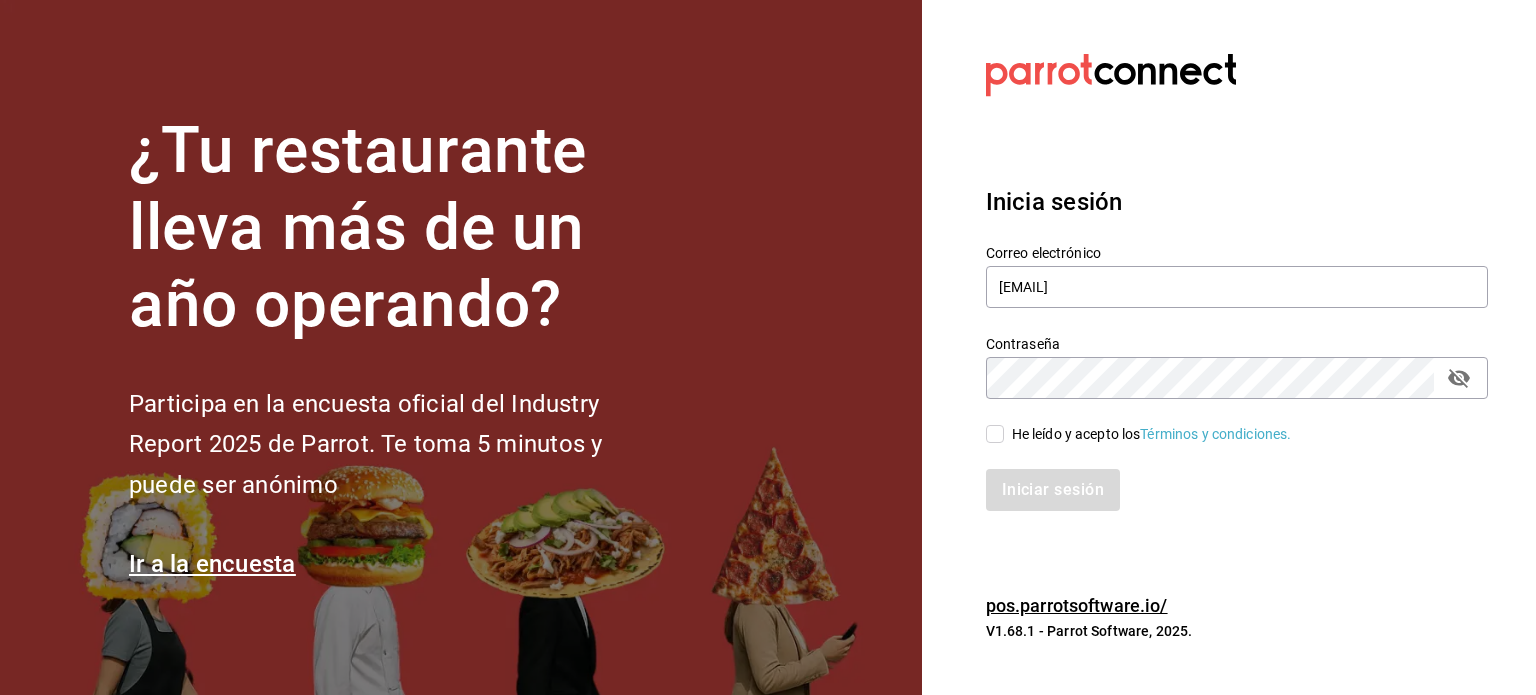 click on "He leído y acepto los  Términos y condiciones." at bounding box center (1237, 434) 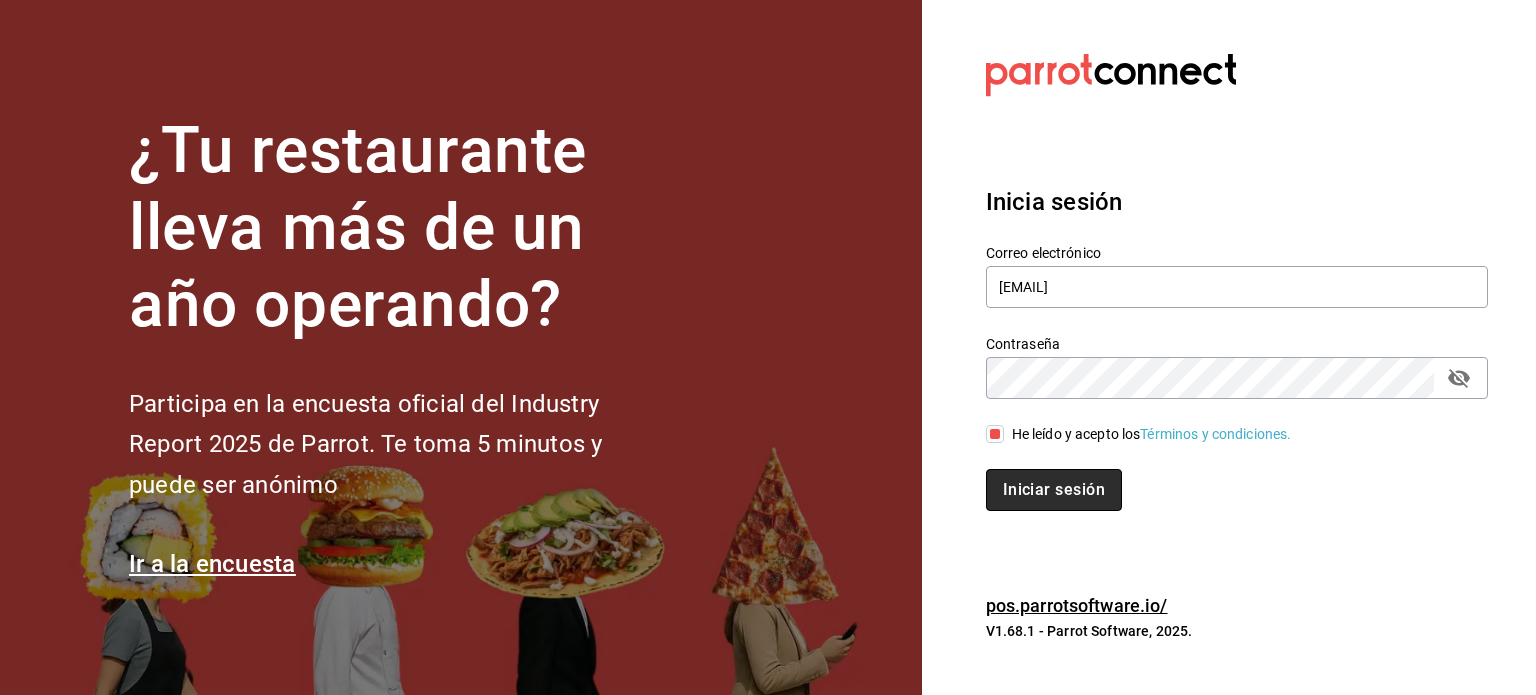 click on "Iniciar sesión" at bounding box center [1054, 490] 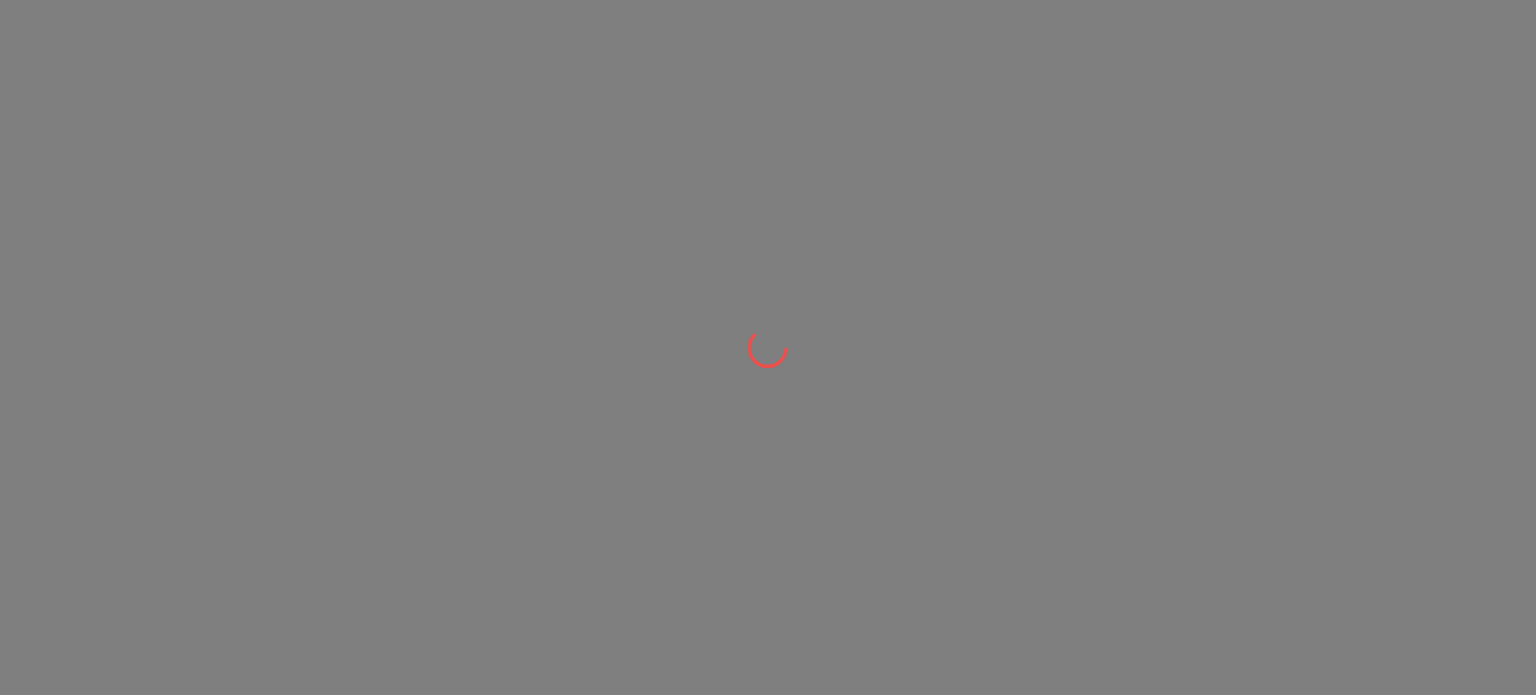 scroll, scrollTop: 0, scrollLeft: 0, axis: both 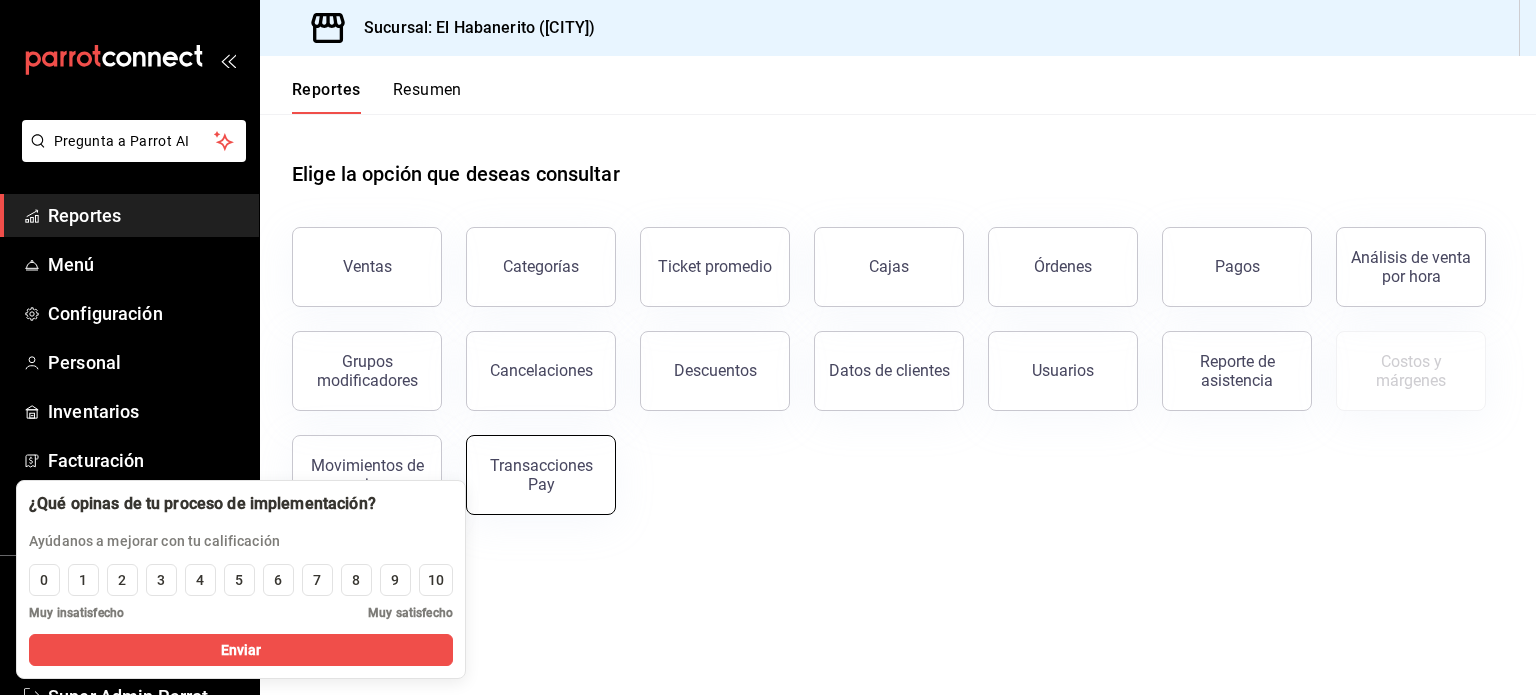 click on "Transacciones Pay" at bounding box center [541, 475] 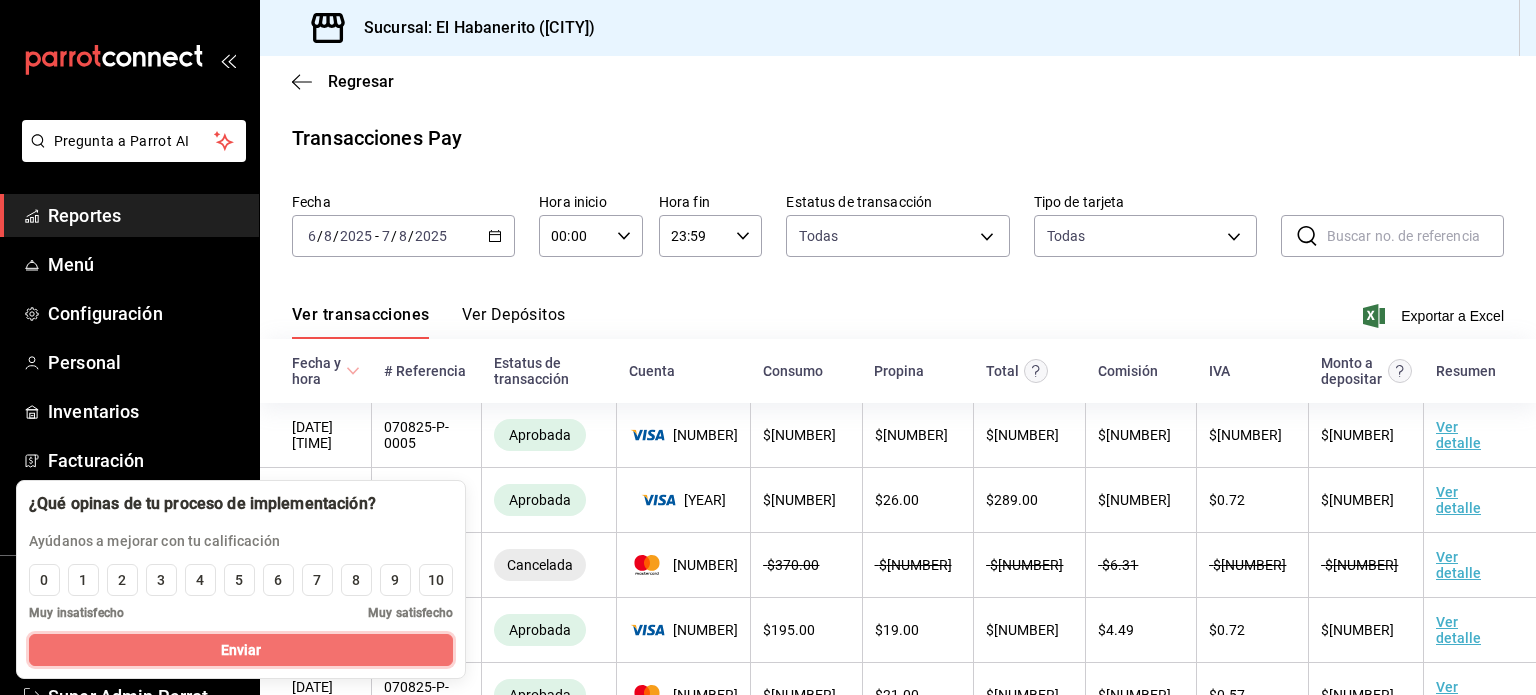 click on "Enviar" at bounding box center (241, 650) 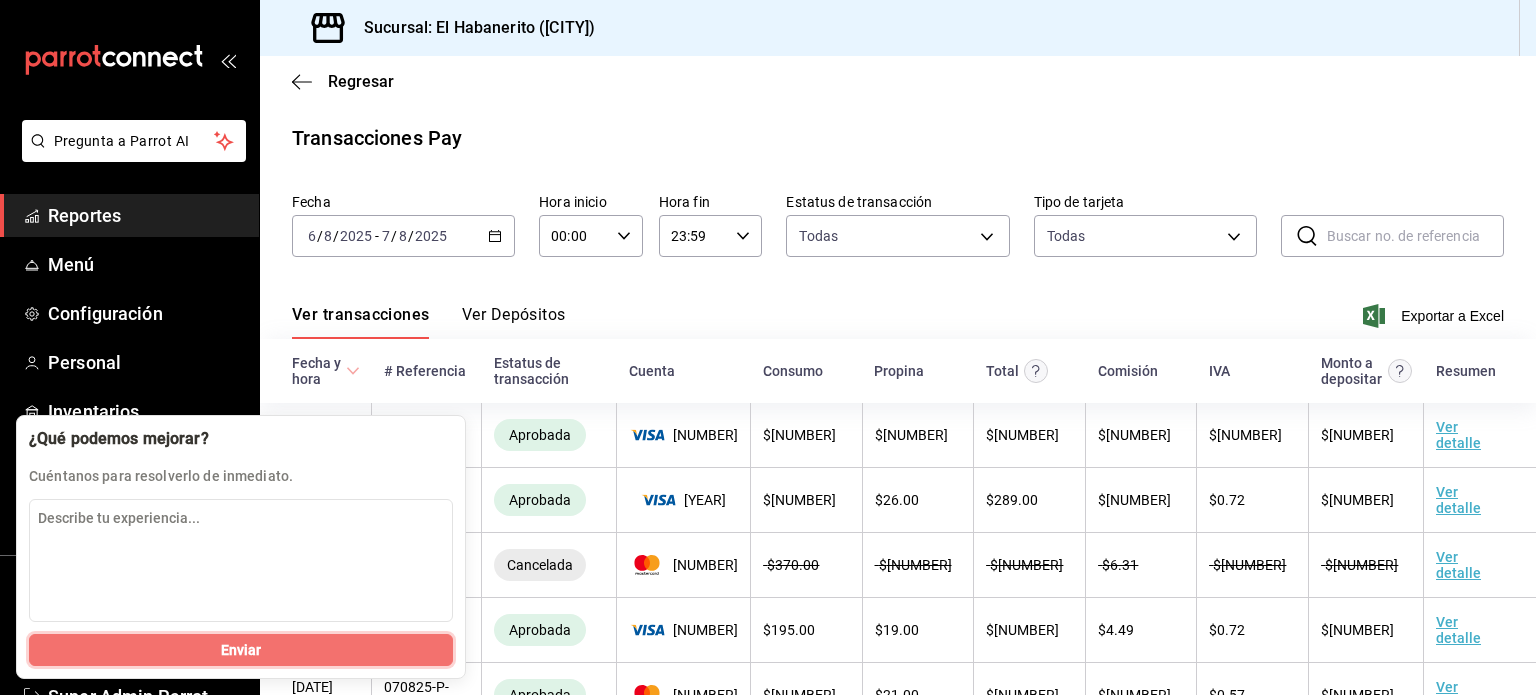 click on "Enviar" at bounding box center [241, 650] 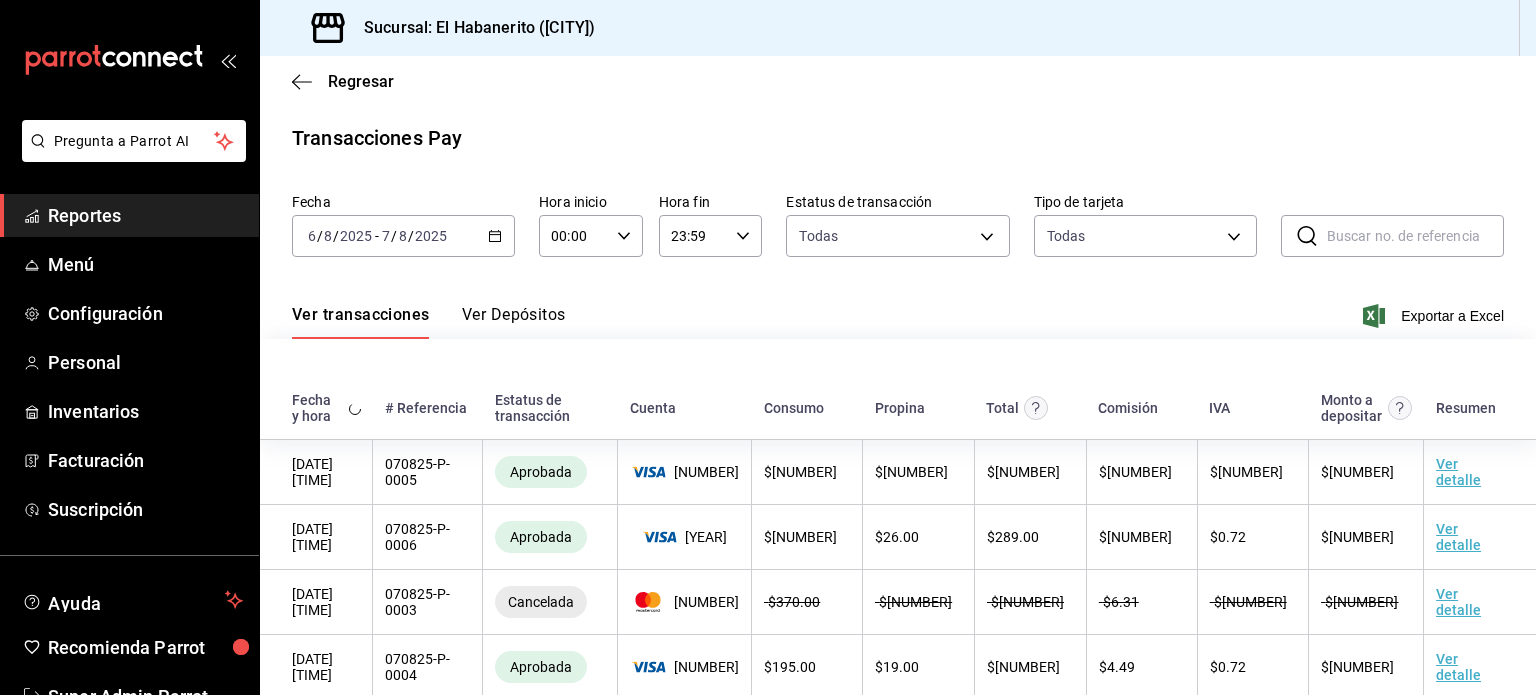 scroll, scrollTop: 442, scrollLeft: 0, axis: vertical 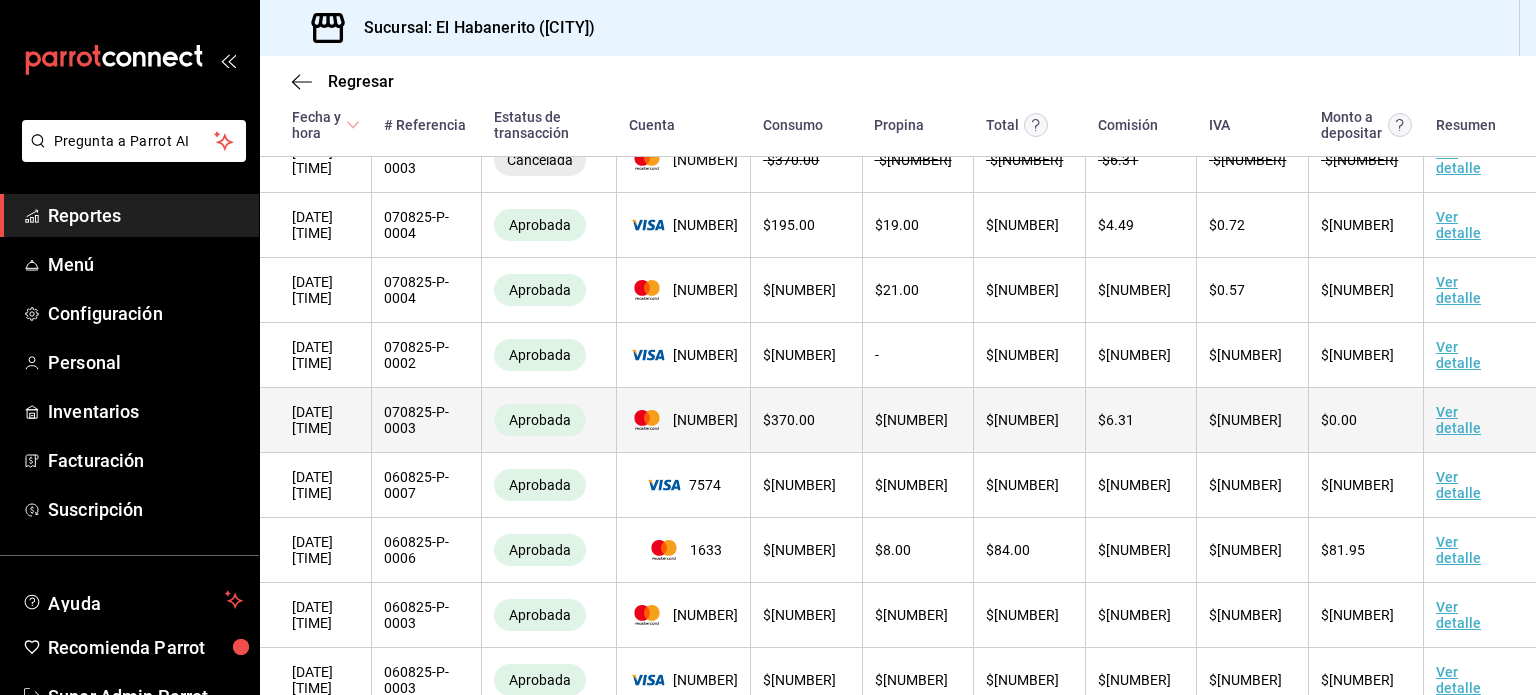 click on "Ver detalle" at bounding box center (1458, 420) 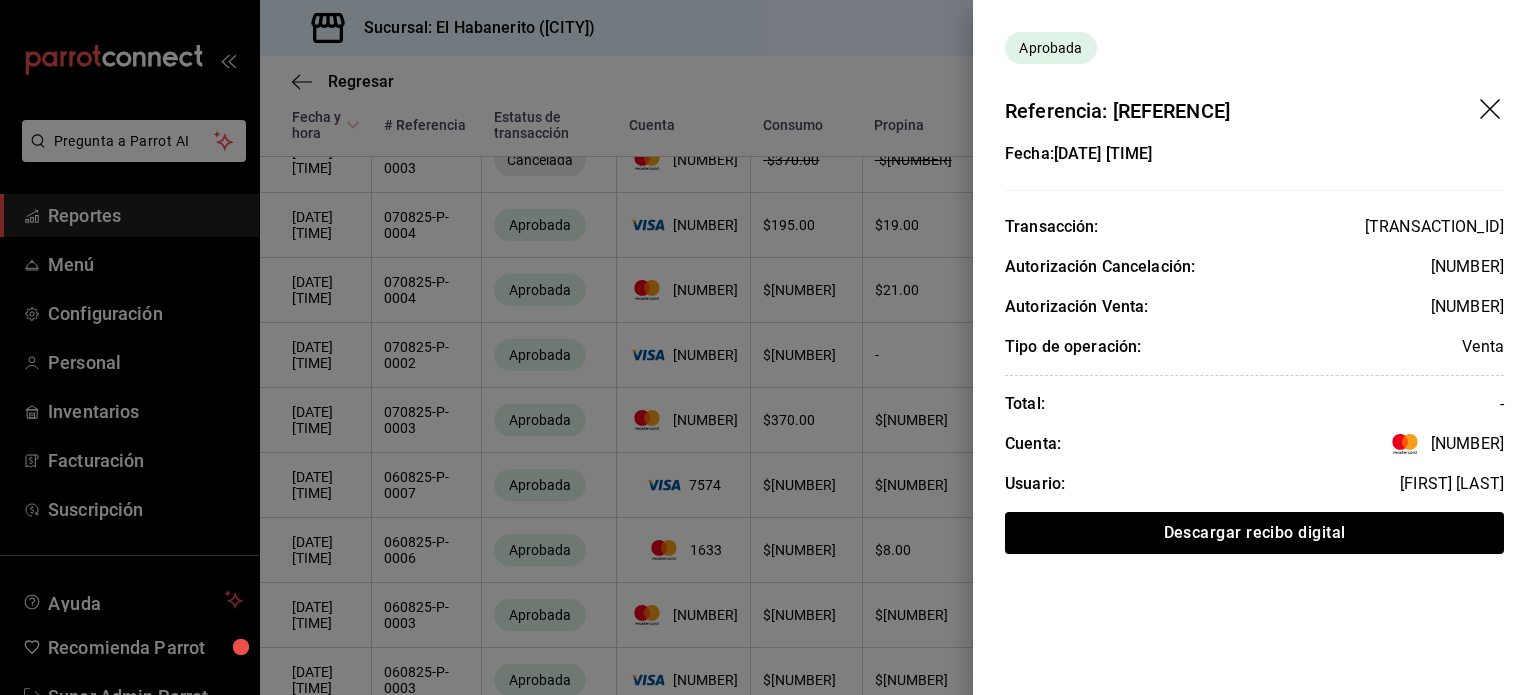 click 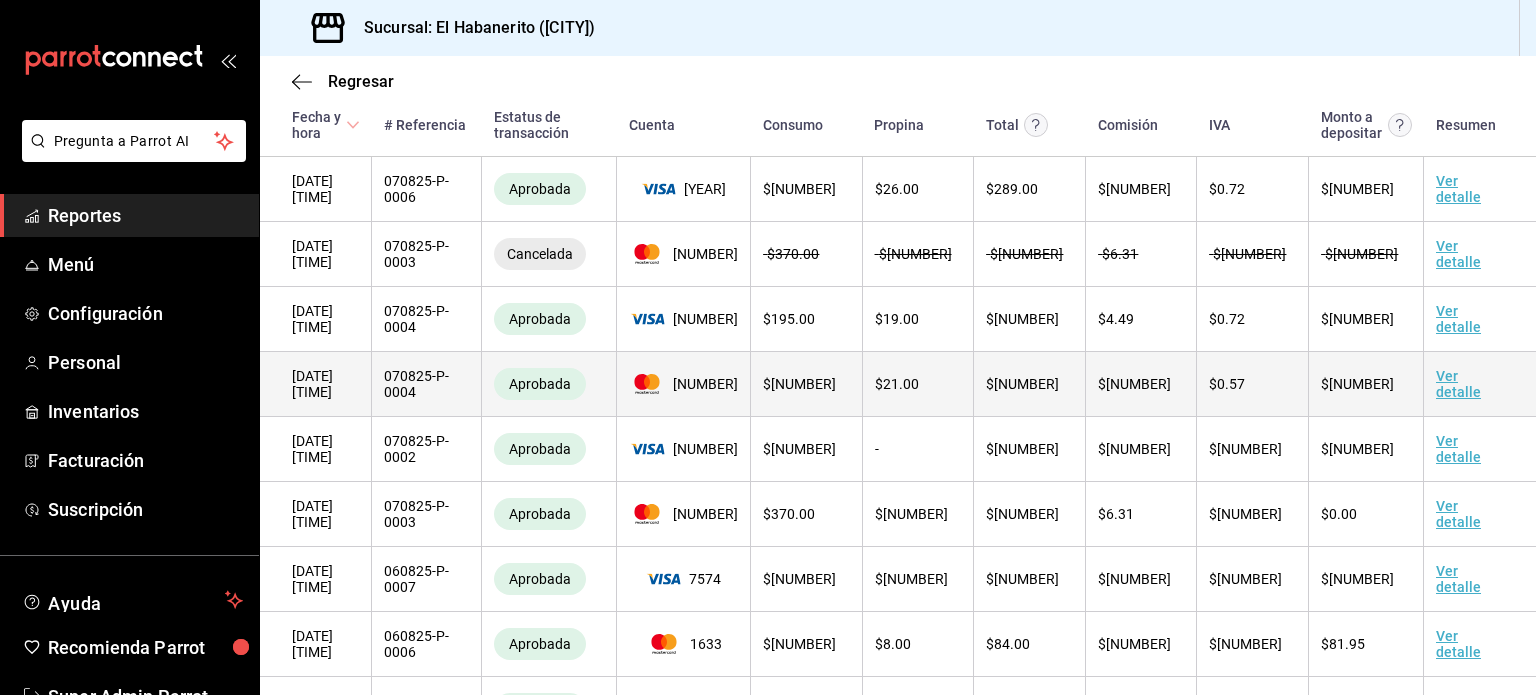 scroll, scrollTop: 341, scrollLeft: 0, axis: vertical 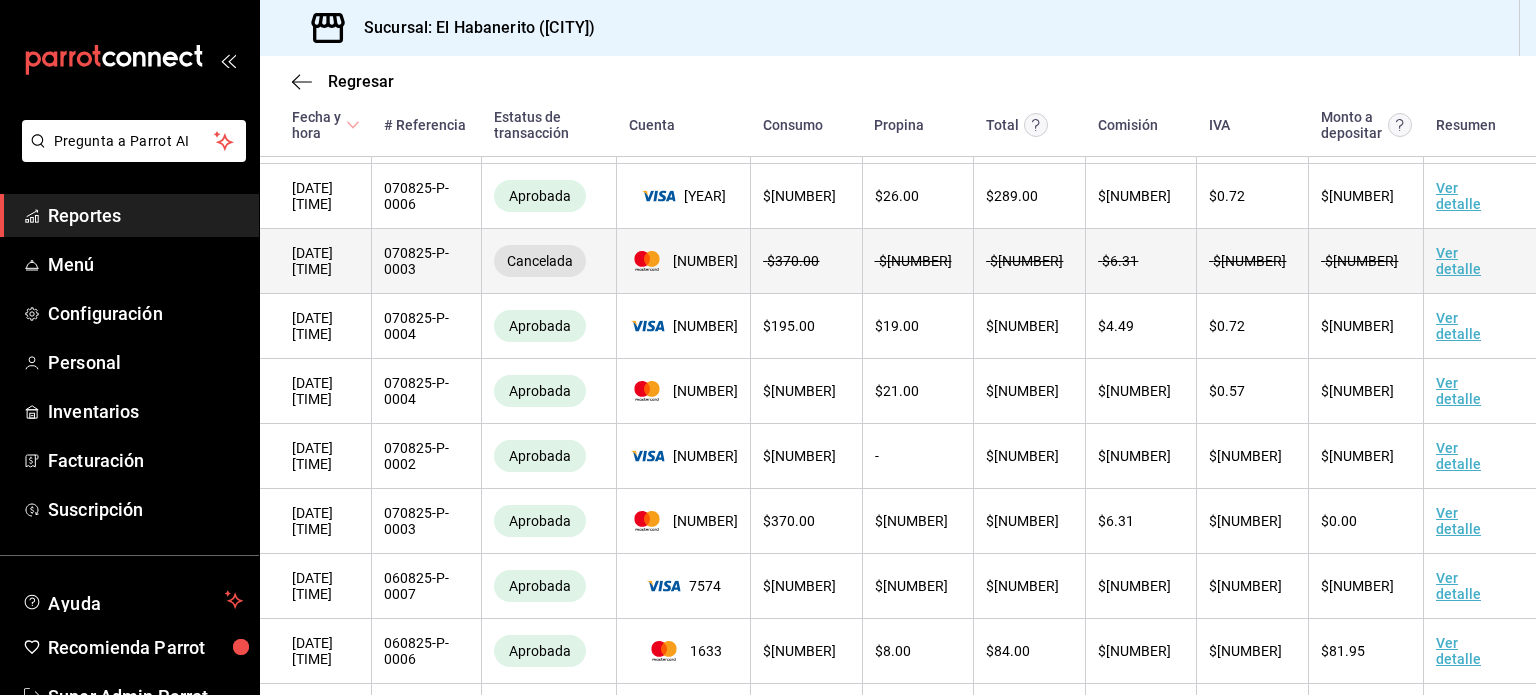 click on "Ver detalle" at bounding box center (1480, 261) 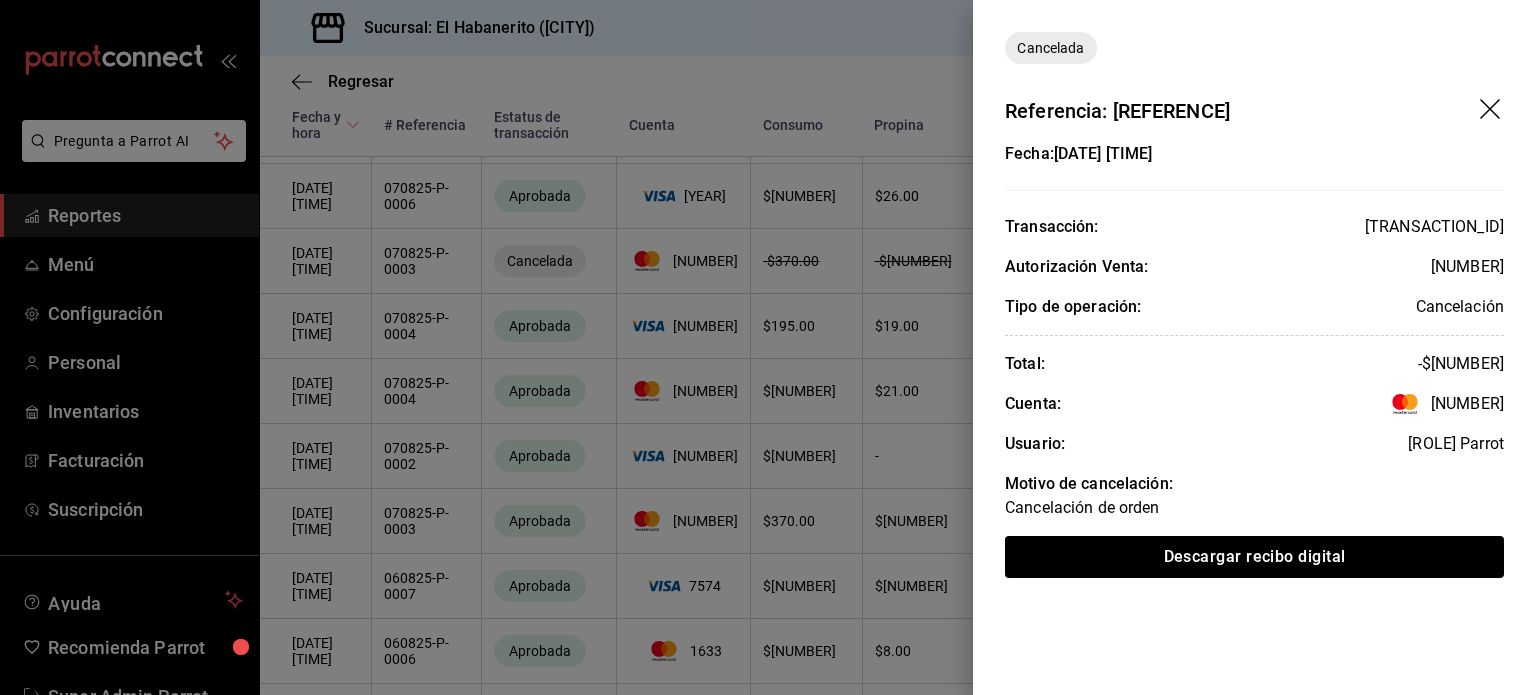 click on "Cancelada" at bounding box center [1254, 32] 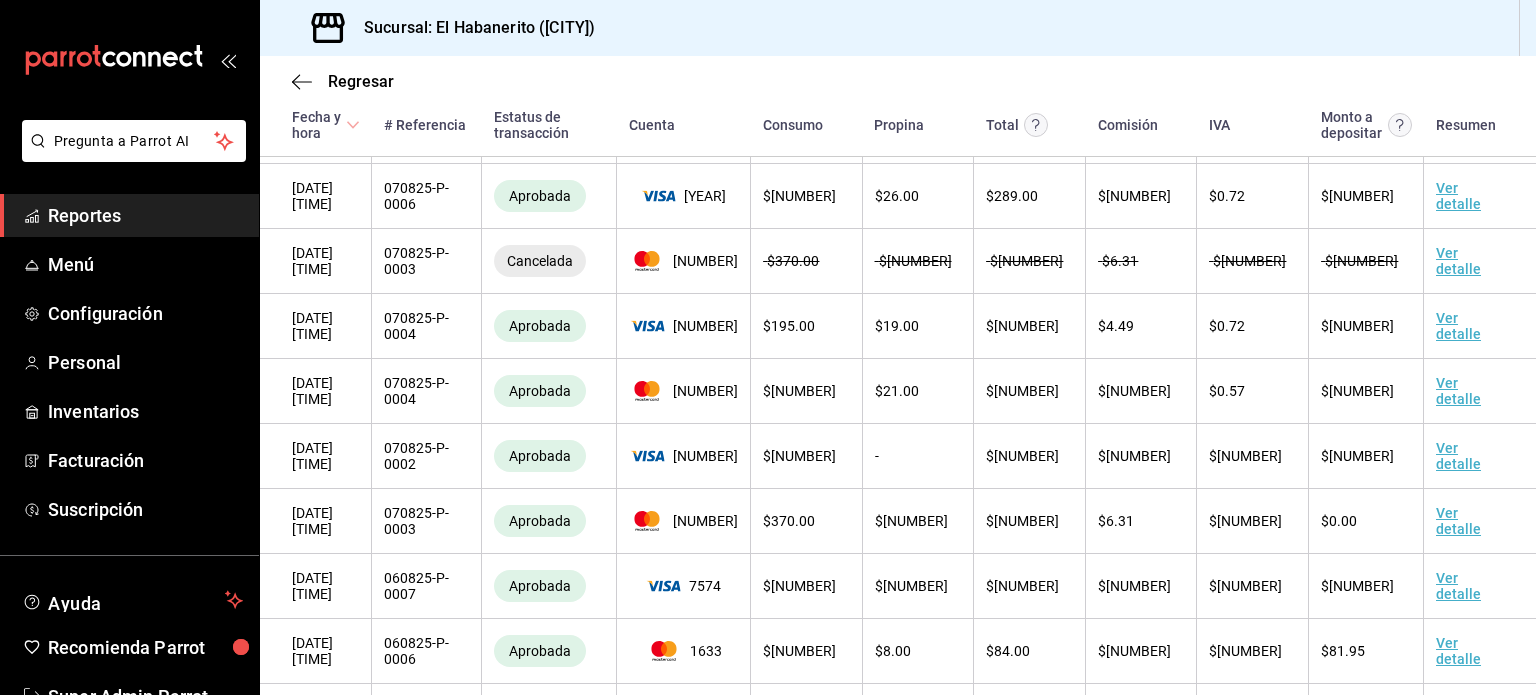 click on "$ [NUMBER]" at bounding box center (789, 521) 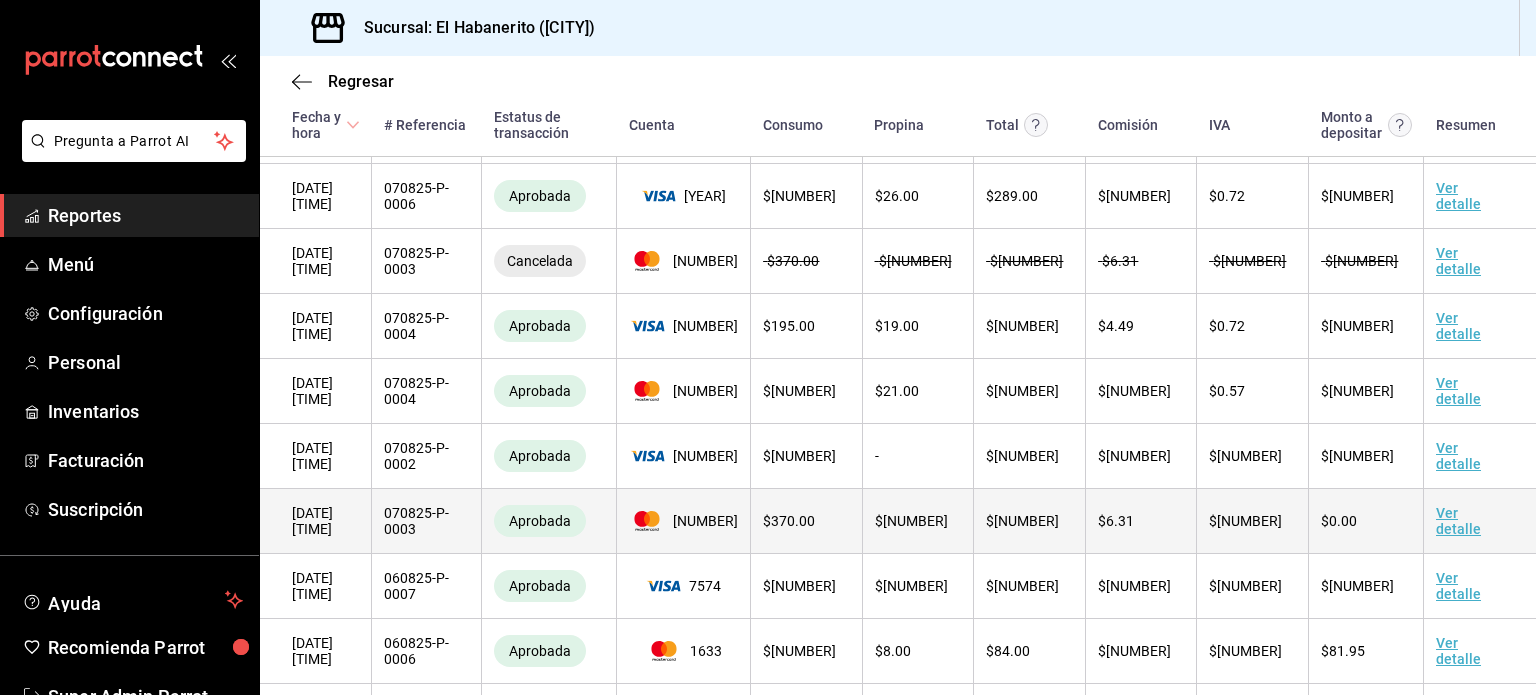 click on "Ver detalle" at bounding box center (1480, 521) 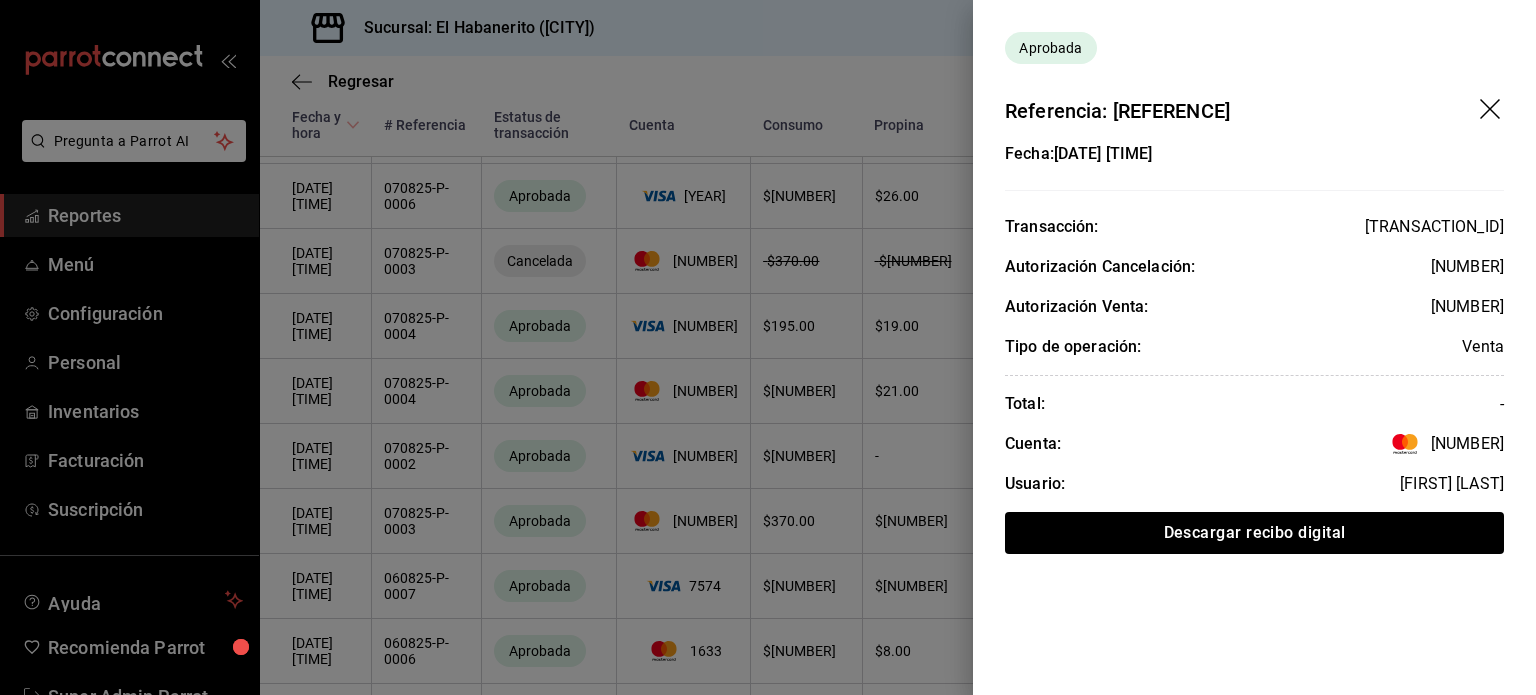 click 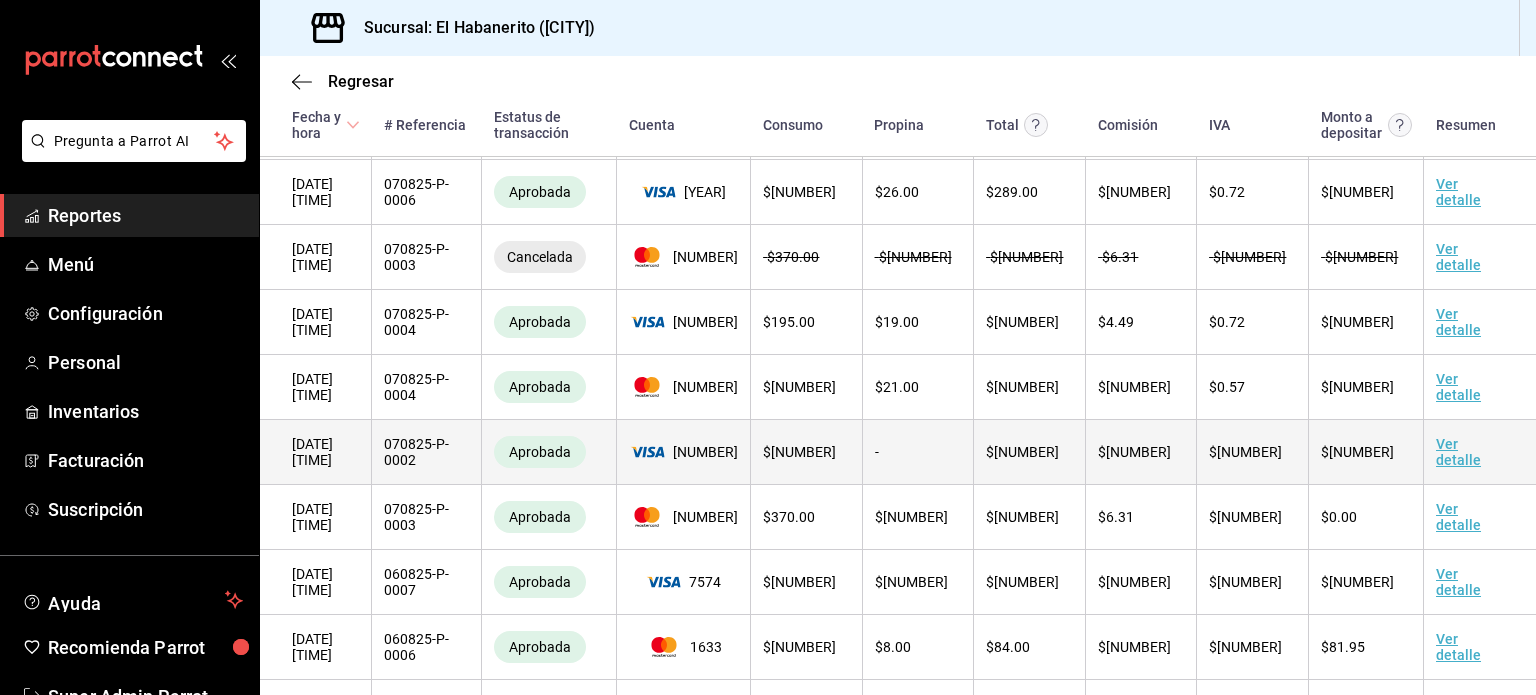 scroll, scrollTop: 347, scrollLeft: 0, axis: vertical 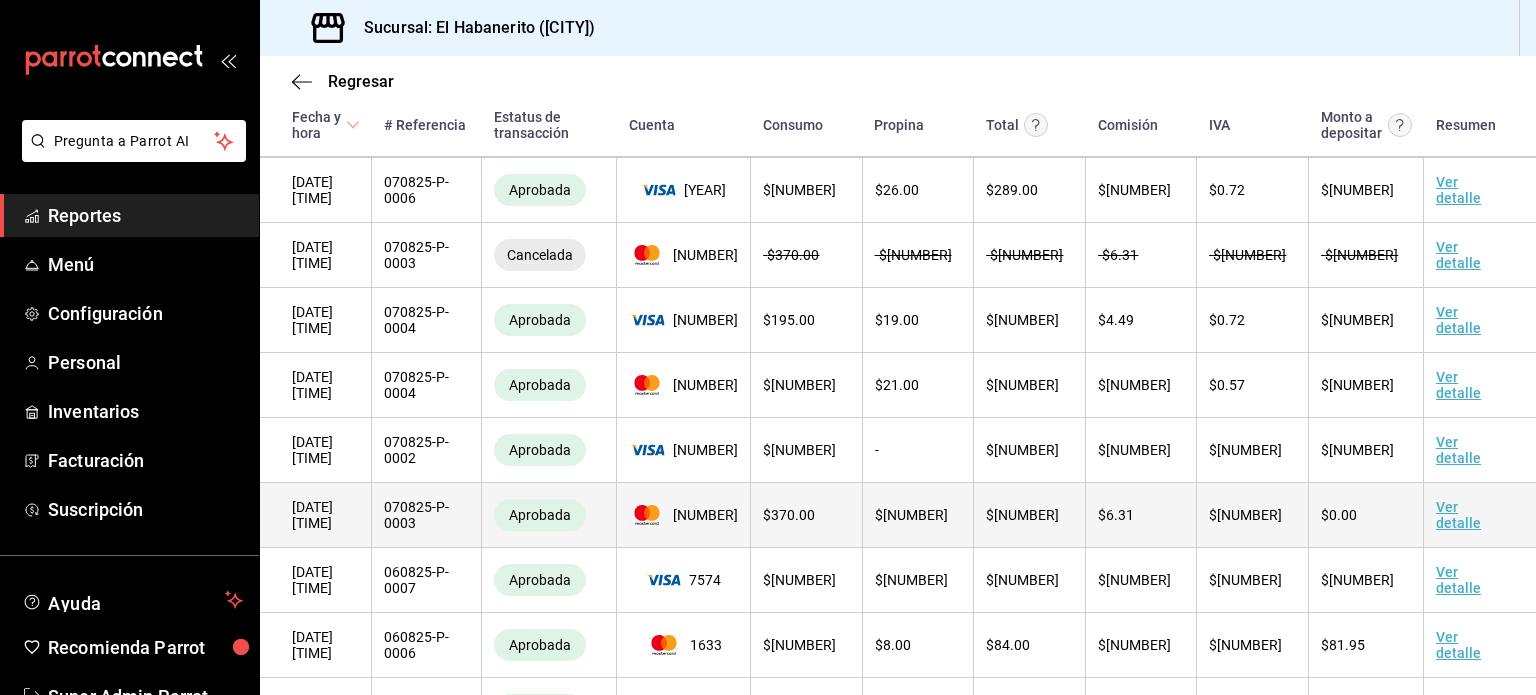 click on "[DATE] [TIME]" at bounding box center (316, 515) 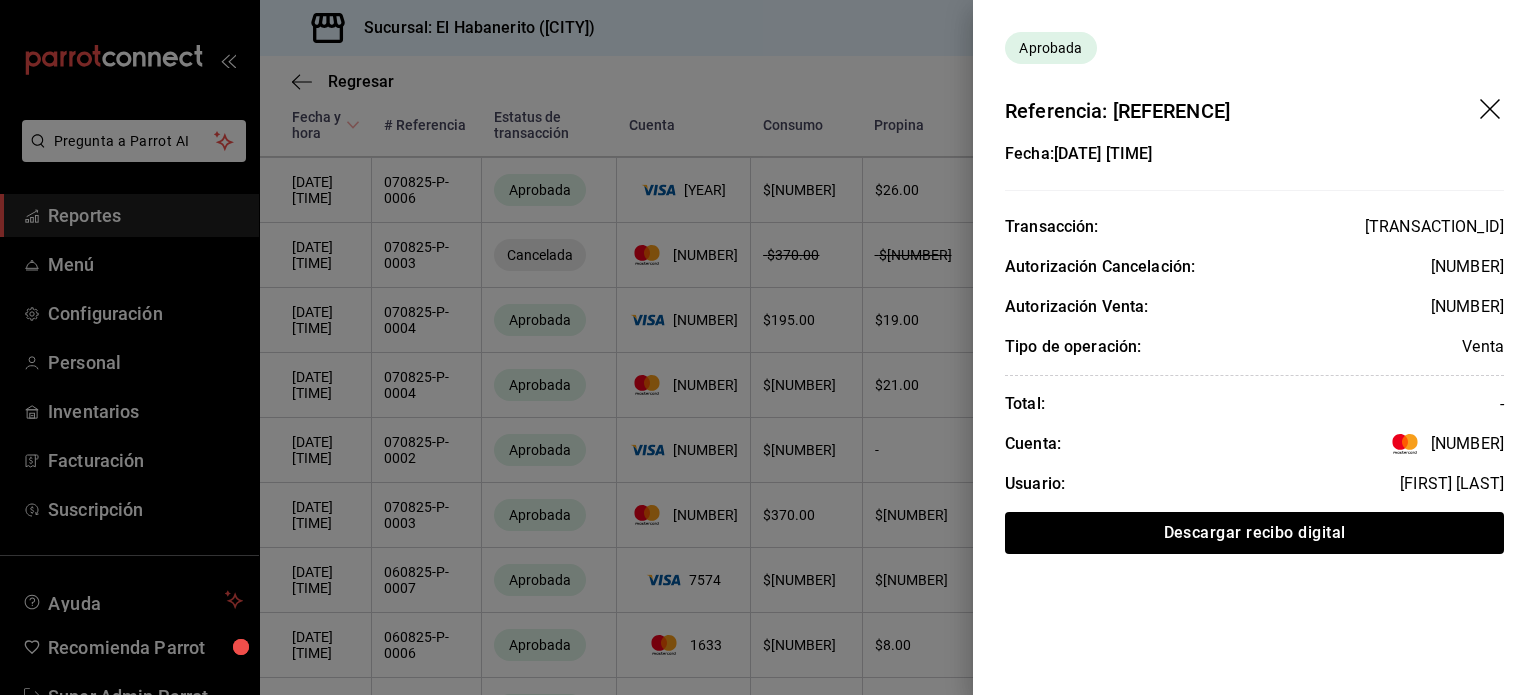 click on "Referencia: [REFERENCE]" at bounding box center [1254, 95] 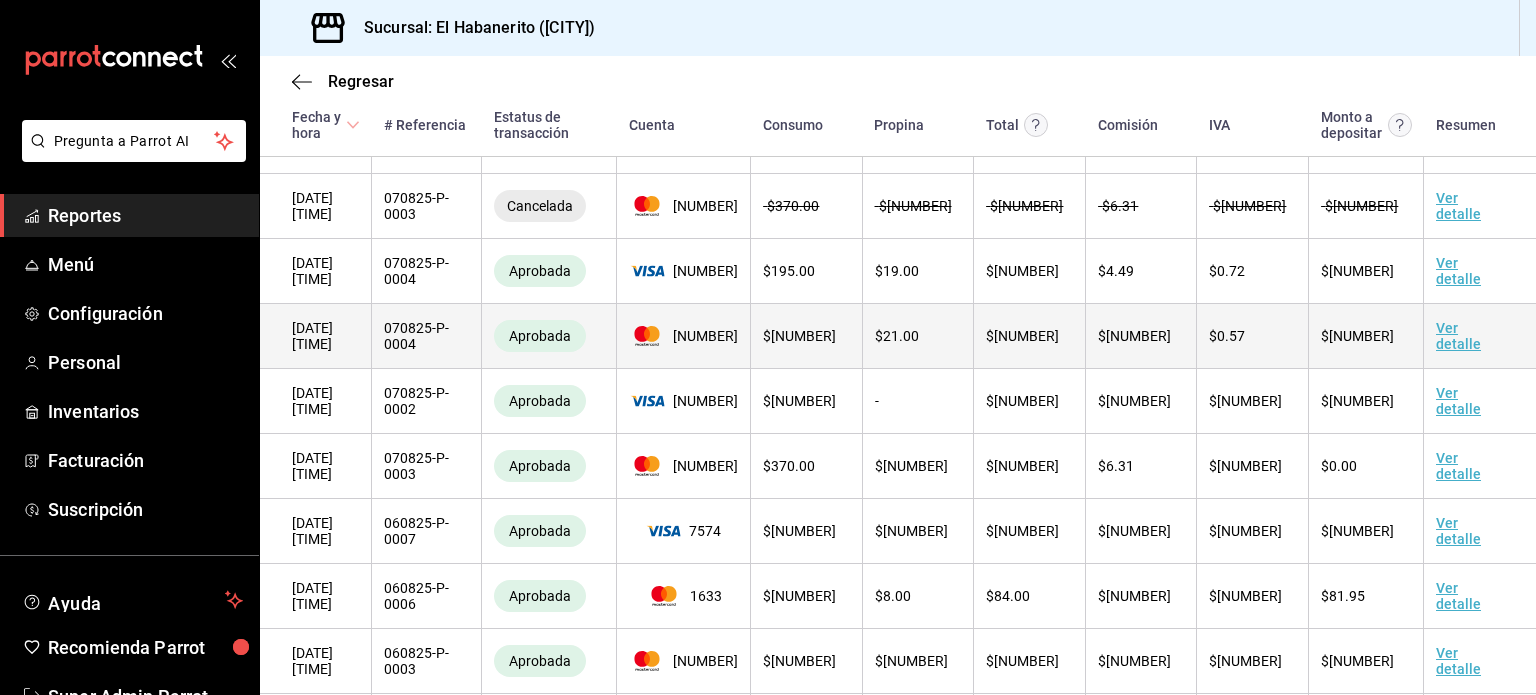 scroll, scrollTop: 396, scrollLeft: 0, axis: vertical 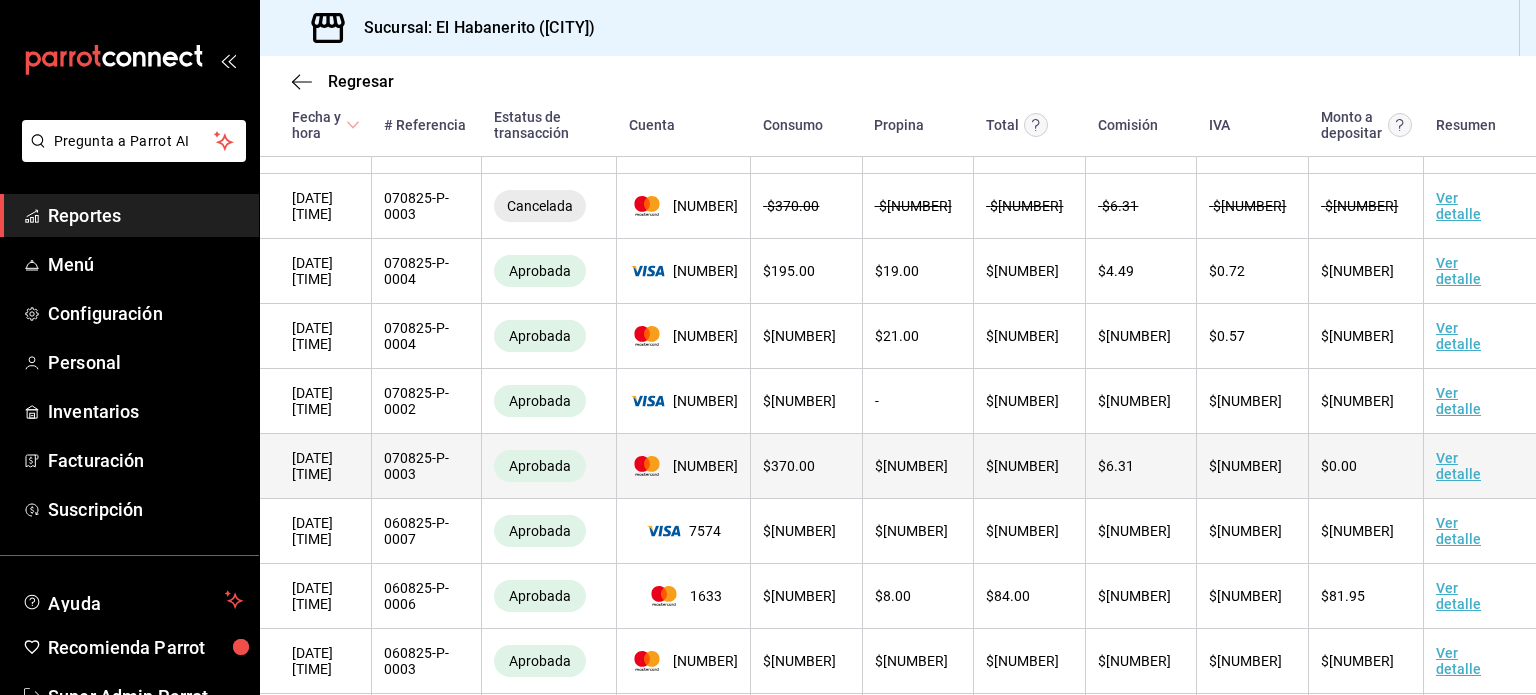 click on "Ver detalle" at bounding box center (1480, 466) 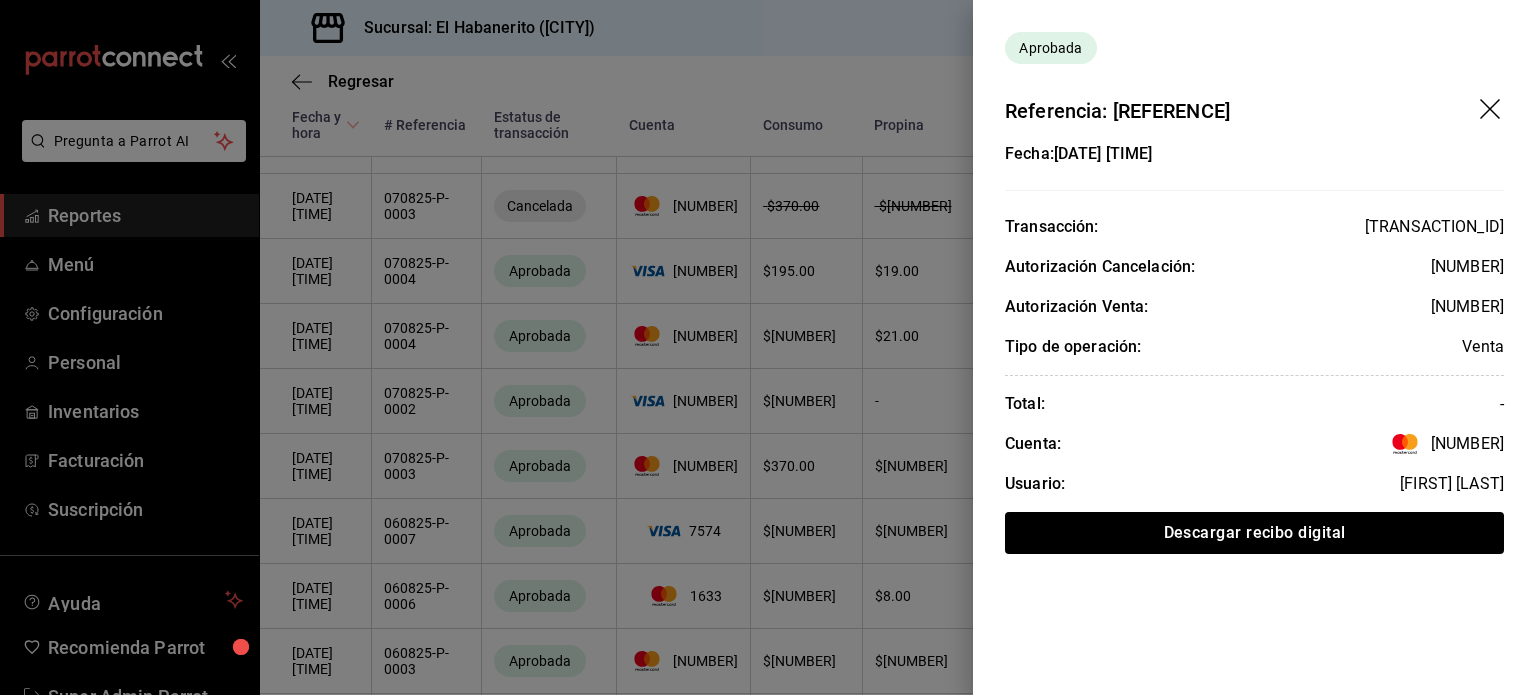 click 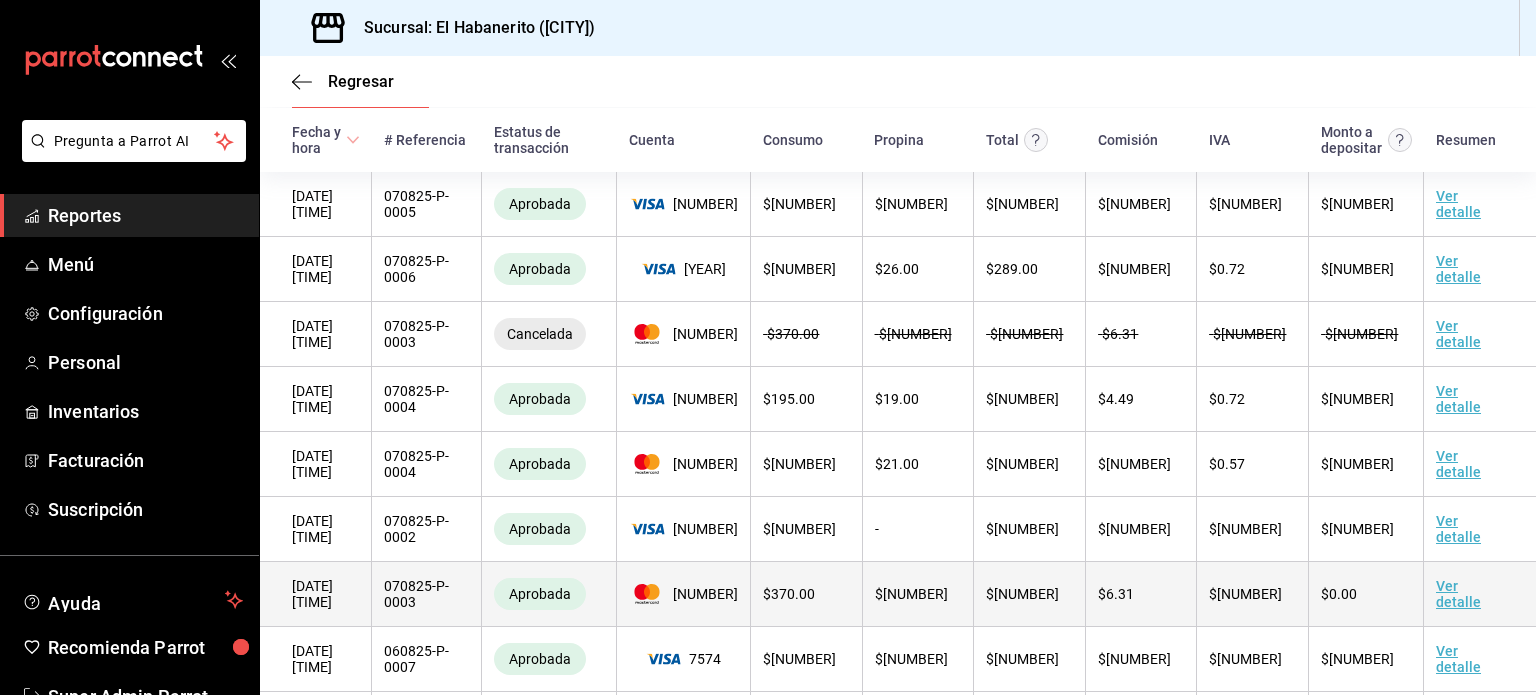 scroll, scrollTop: 232, scrollLeft: 0, axis: vertical 